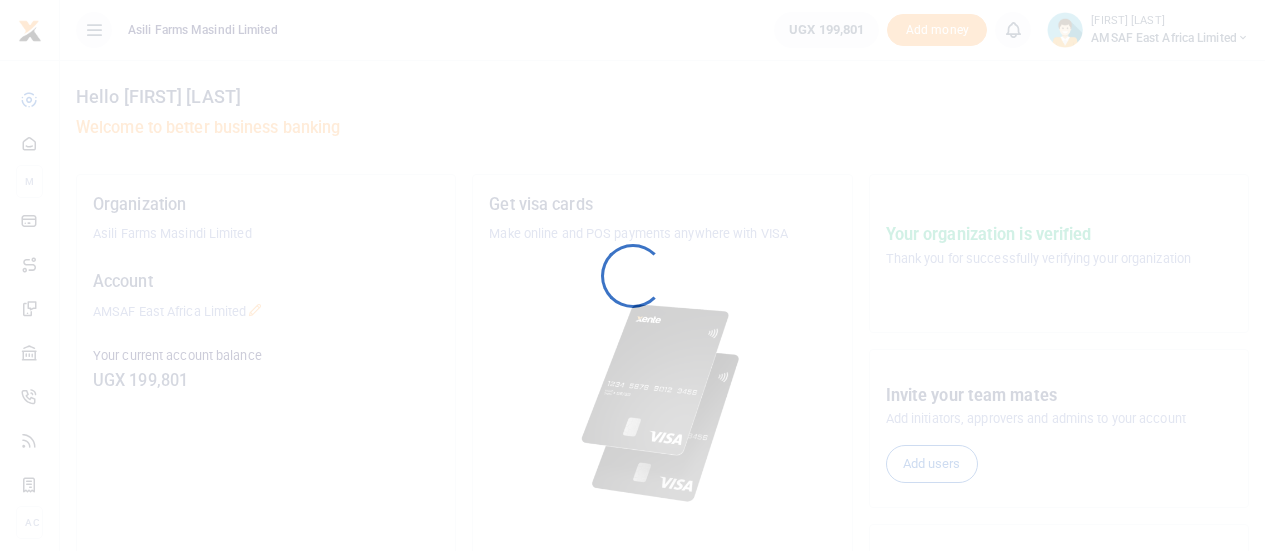 scroll, scrollTop: 0, scrollLeft: 0, axis: both 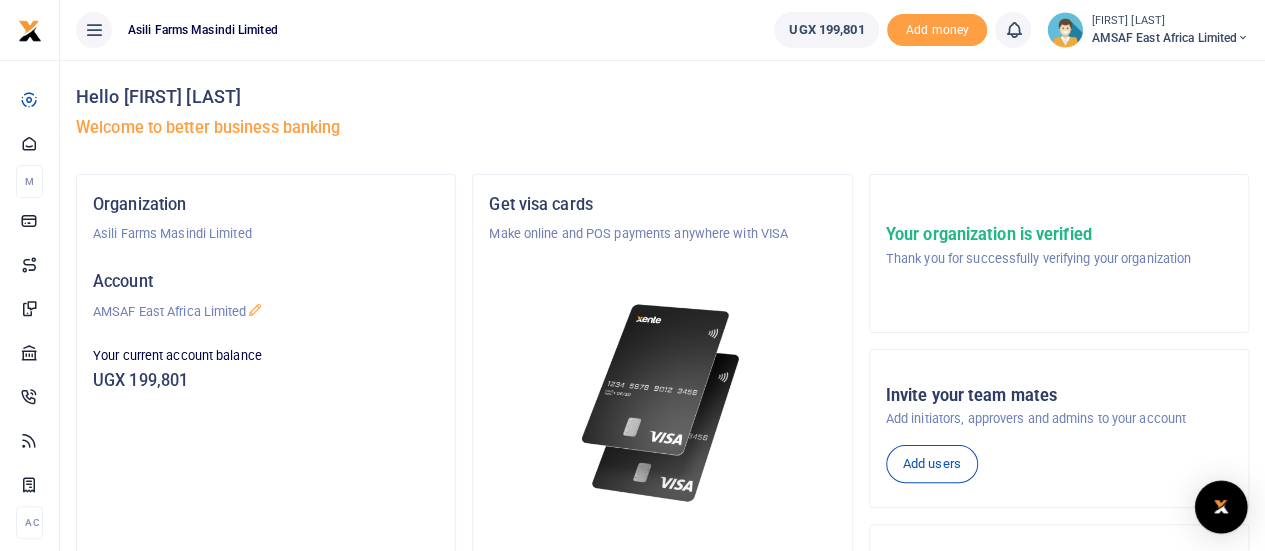 click at bounding box center [1221, 507] 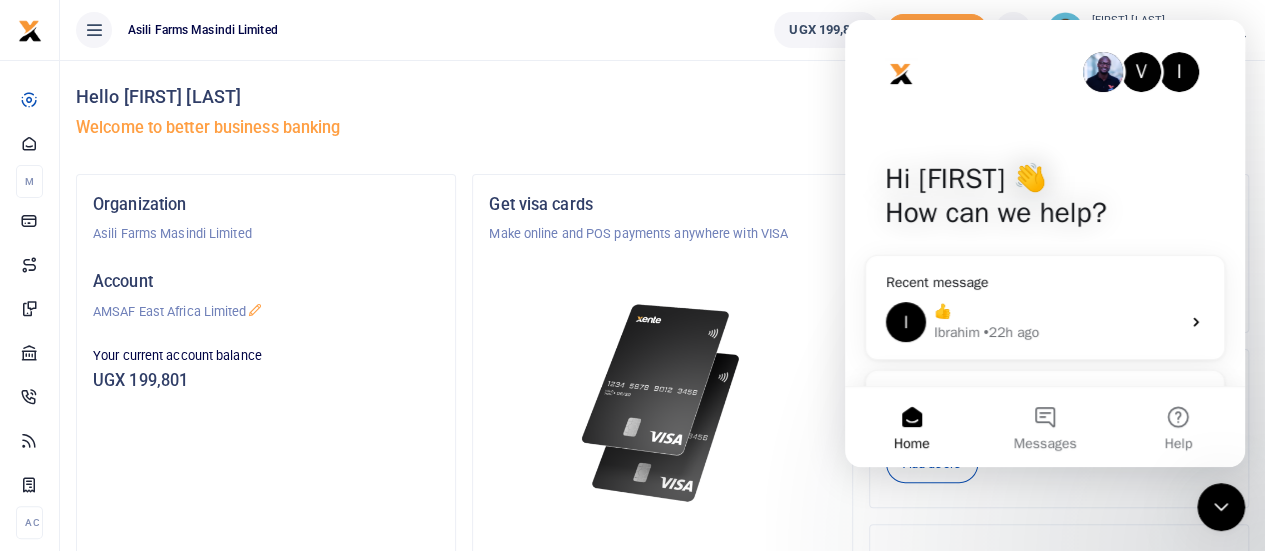 scroll, scrollTop: 0, scrollLeft: 0, axis: both 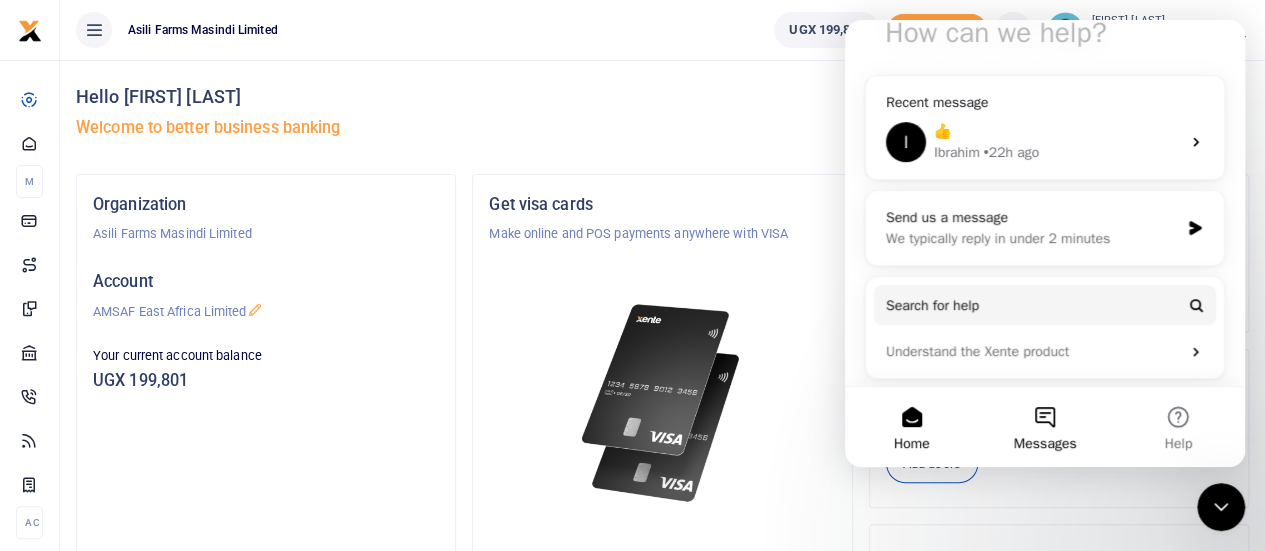 click on "Messages" at bounding box center (1044, 427) 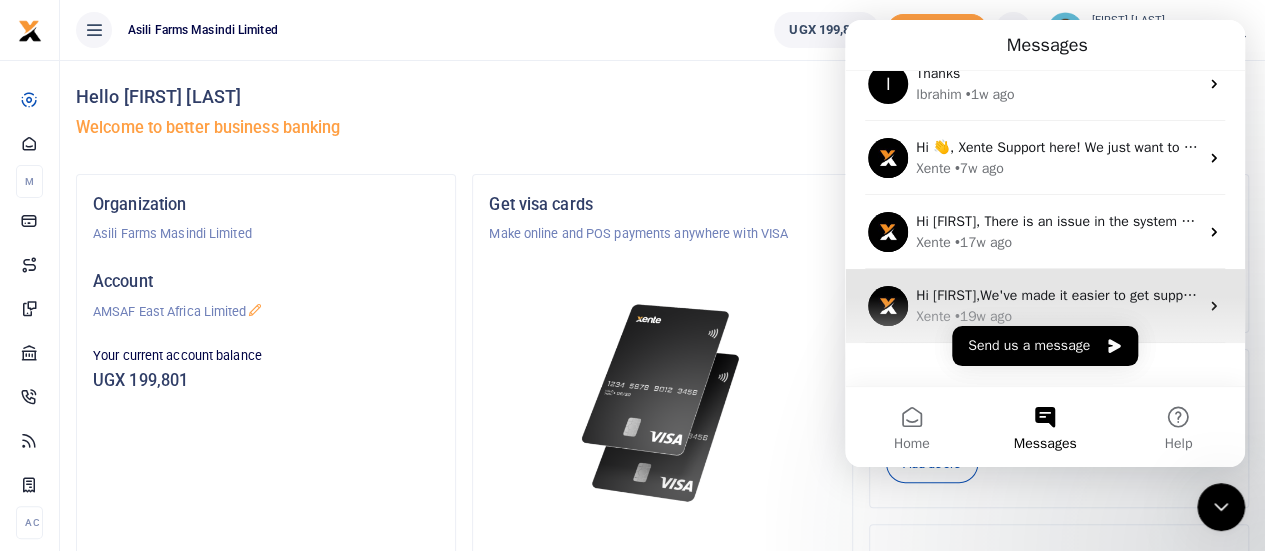scroll, scrollTop: 208, scrollLeft: 0, axis: vertical 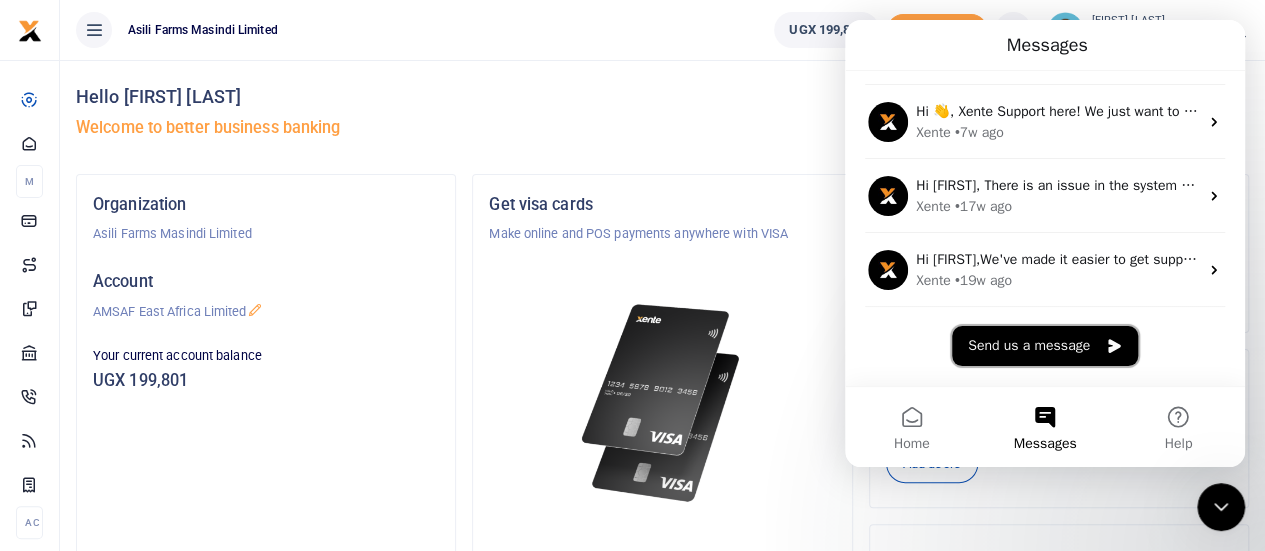 click on "Send us a message" at bounding box center (1045, 346) 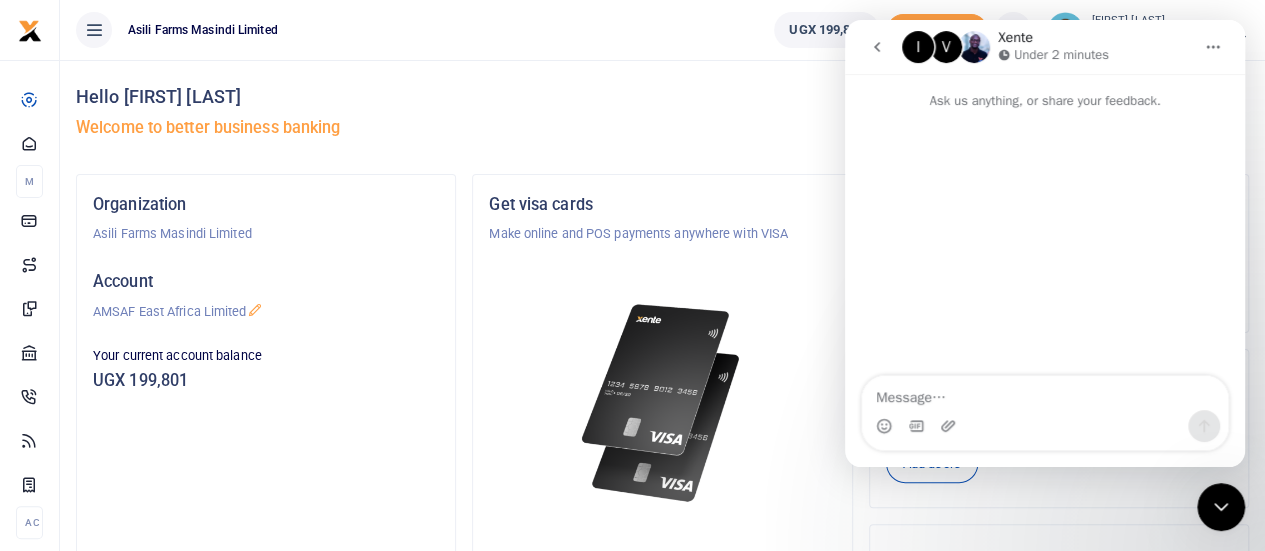 scroll, scrollTop: 127, scrollLeft: 0, axis: vertical 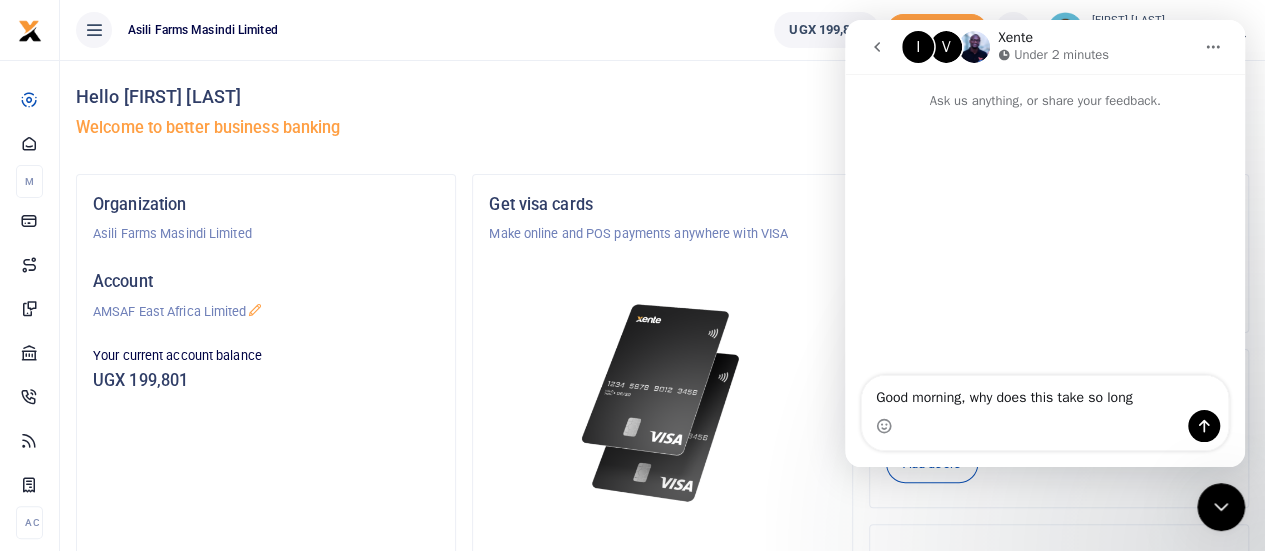 type on "Good morning, why does this take so long?" 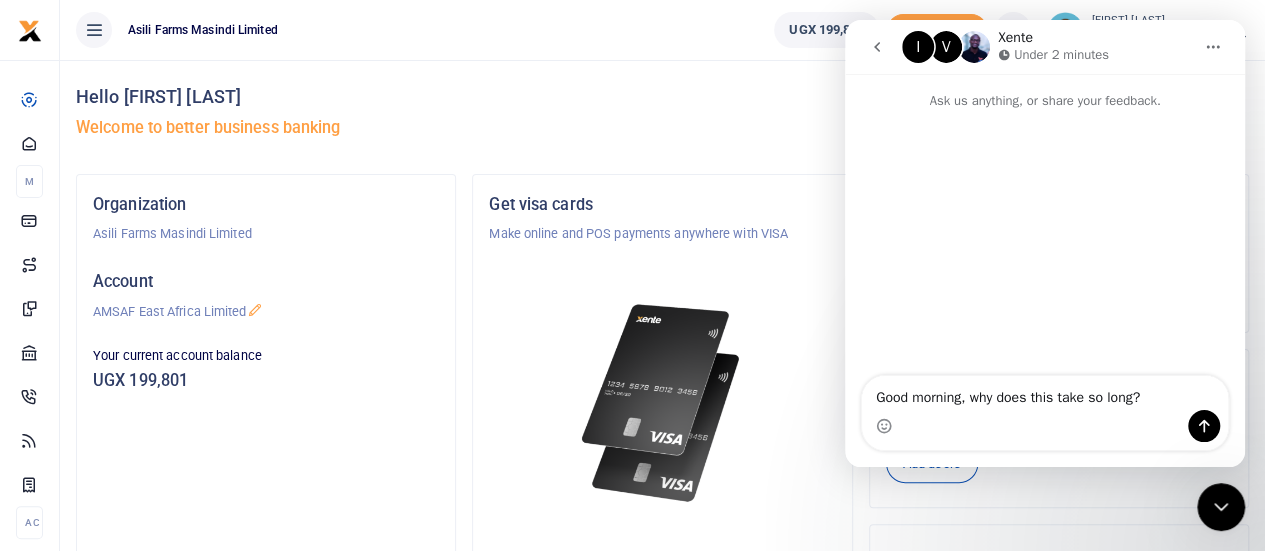 type 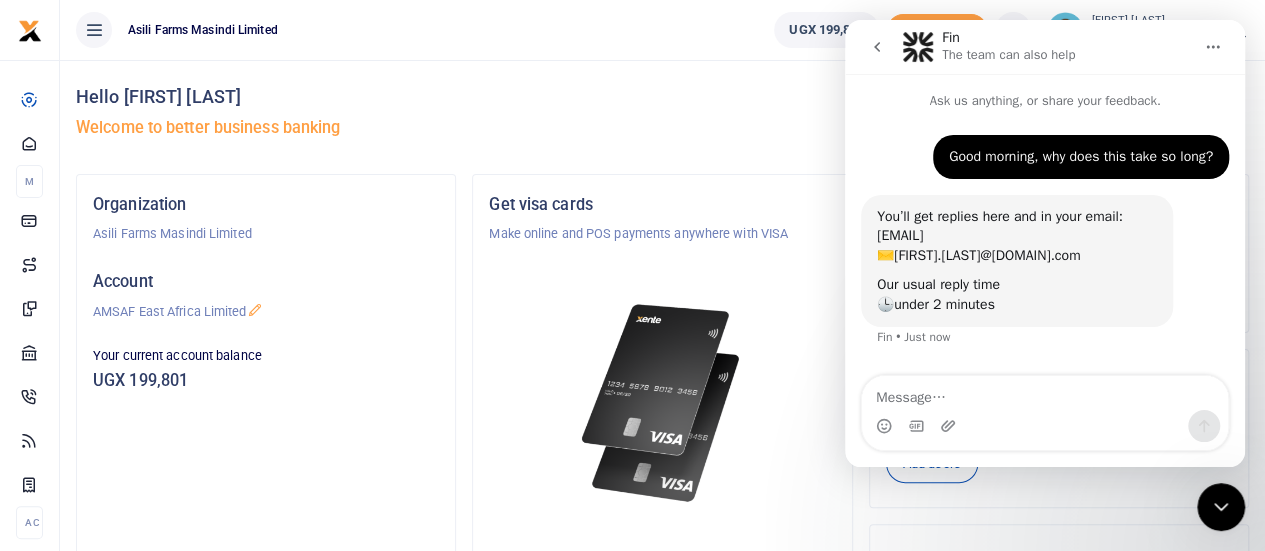 click 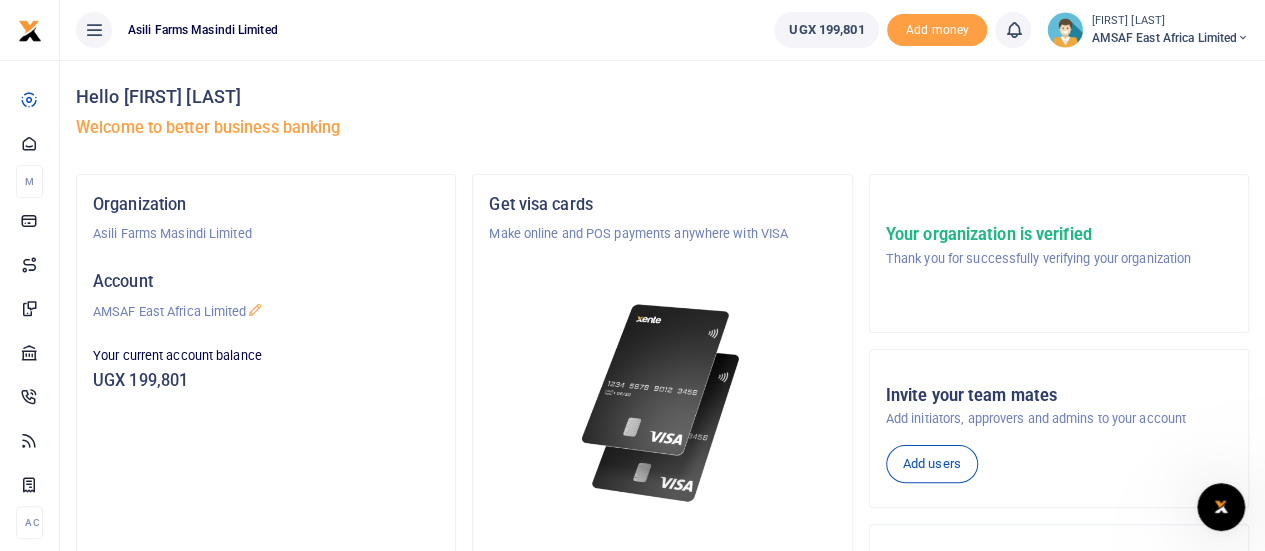 scroll, scrollTop: 0, scrollLeft: 0, axis: both 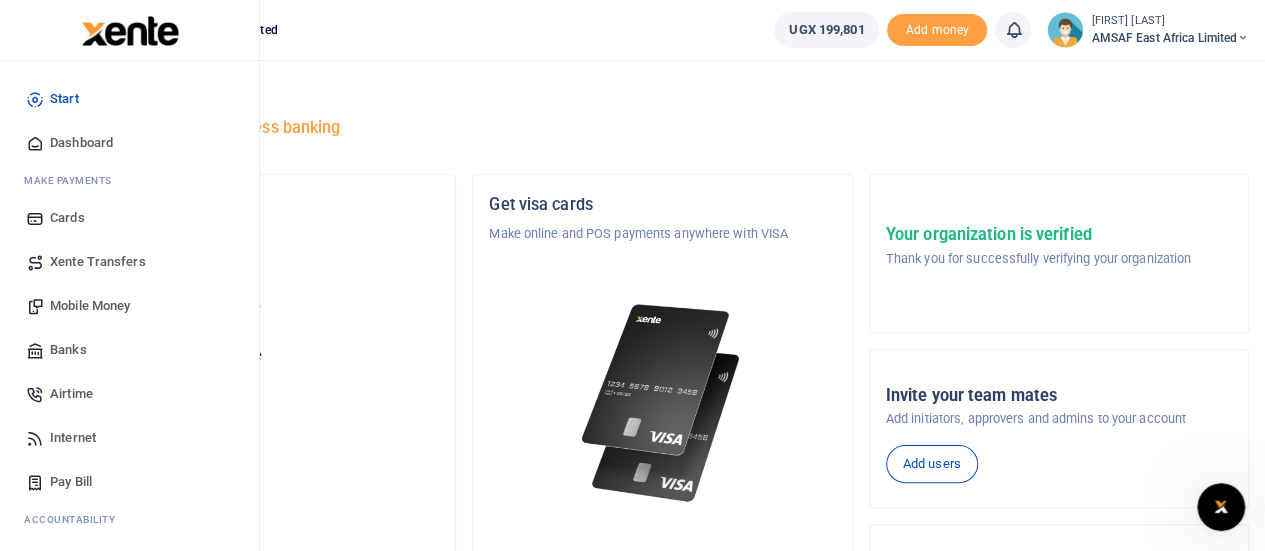 click on "Banks" at bounding box center (68, 350) 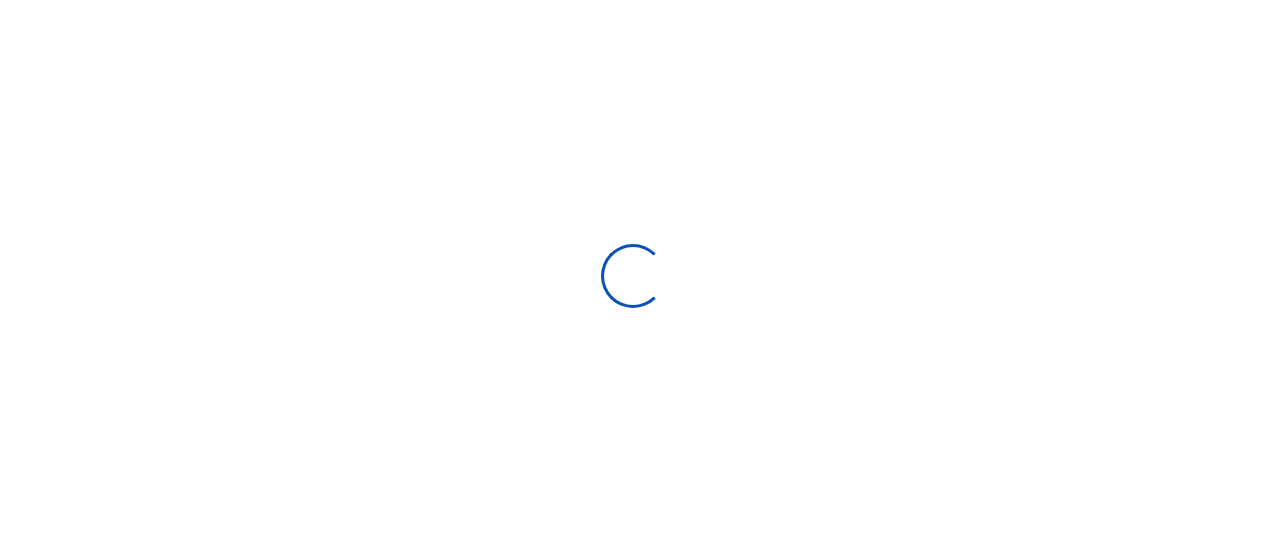 select 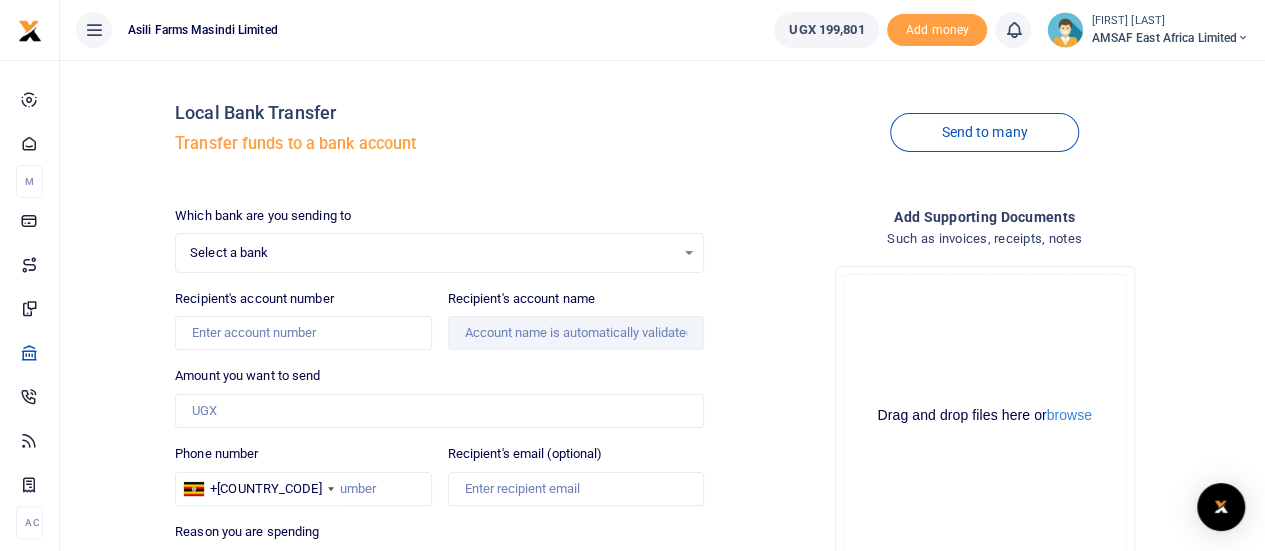 click on "Select a bank" at bounding box center [432, 253] 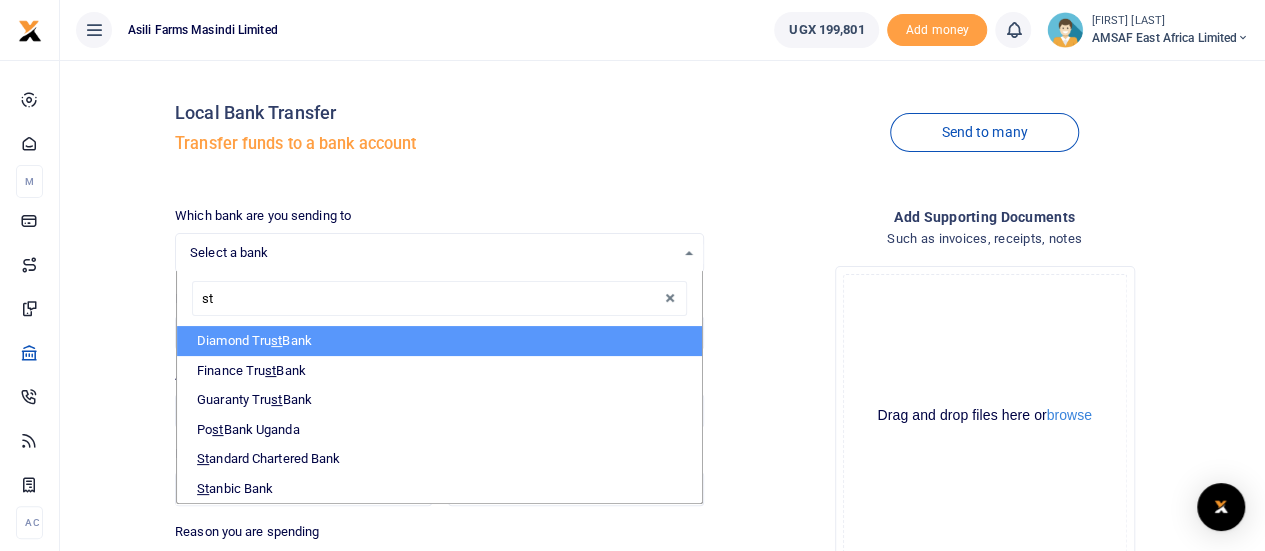 type on "sta" 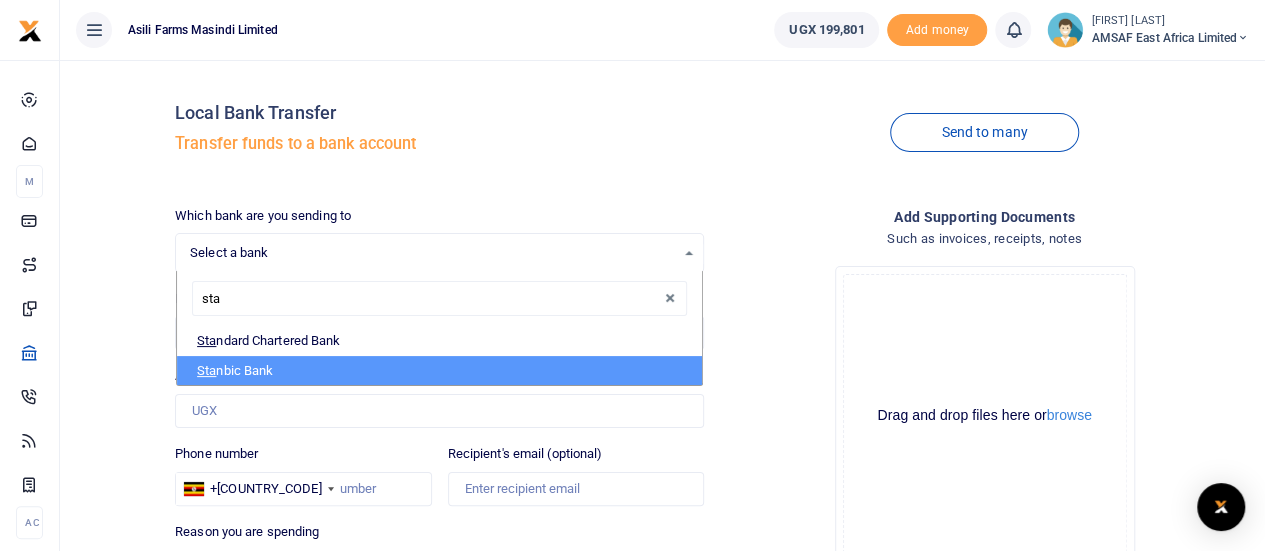 click on "Sta nbic Bank" at bounding box center (439, 371) 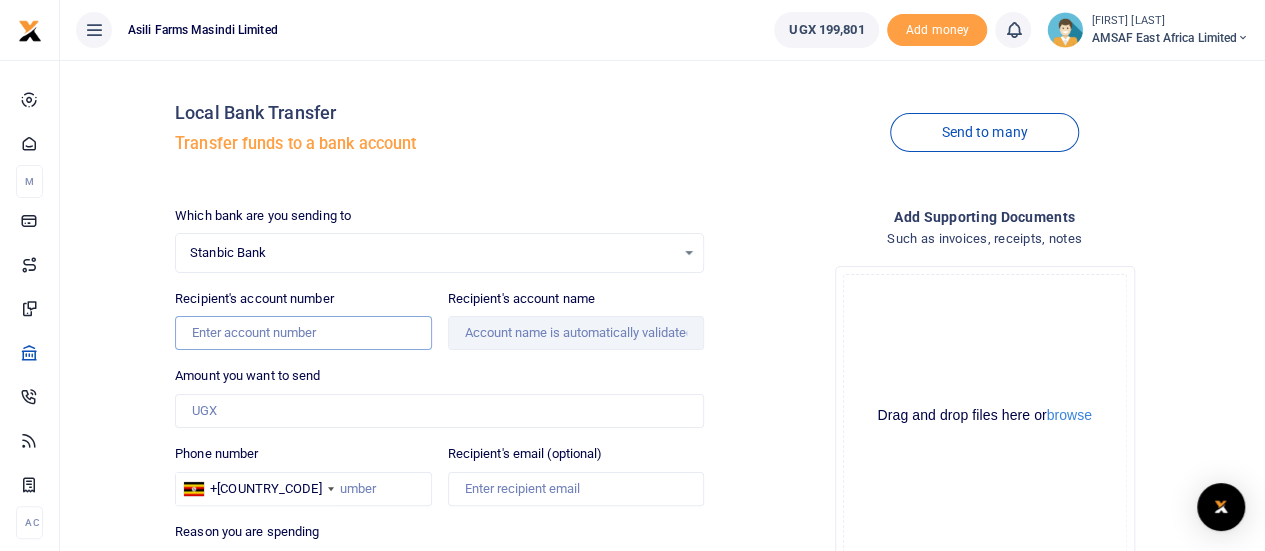 click on "Recipient's account number" at bounding box center [303, 333] 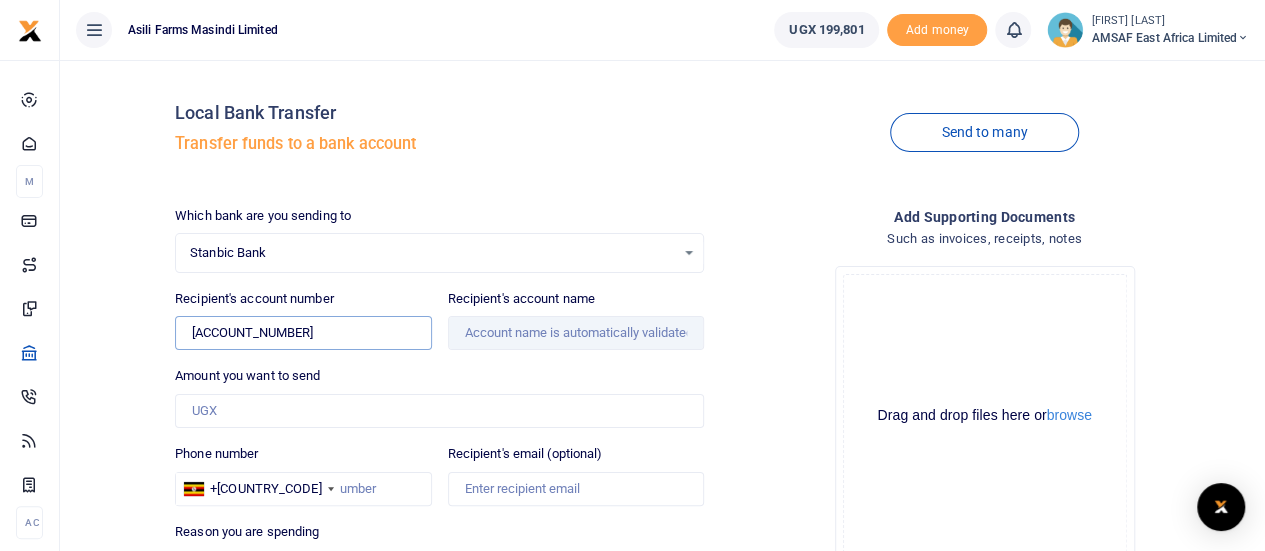 type on "9030015072139" 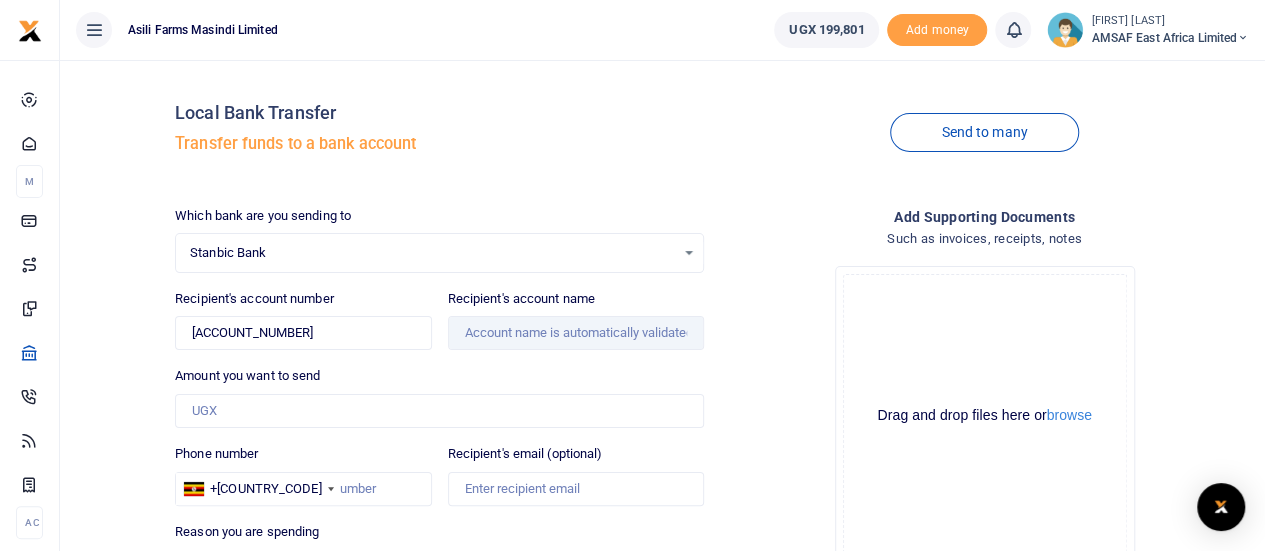 click on "Amount you want to send
Amount is required." at bounding box center (439, 397) 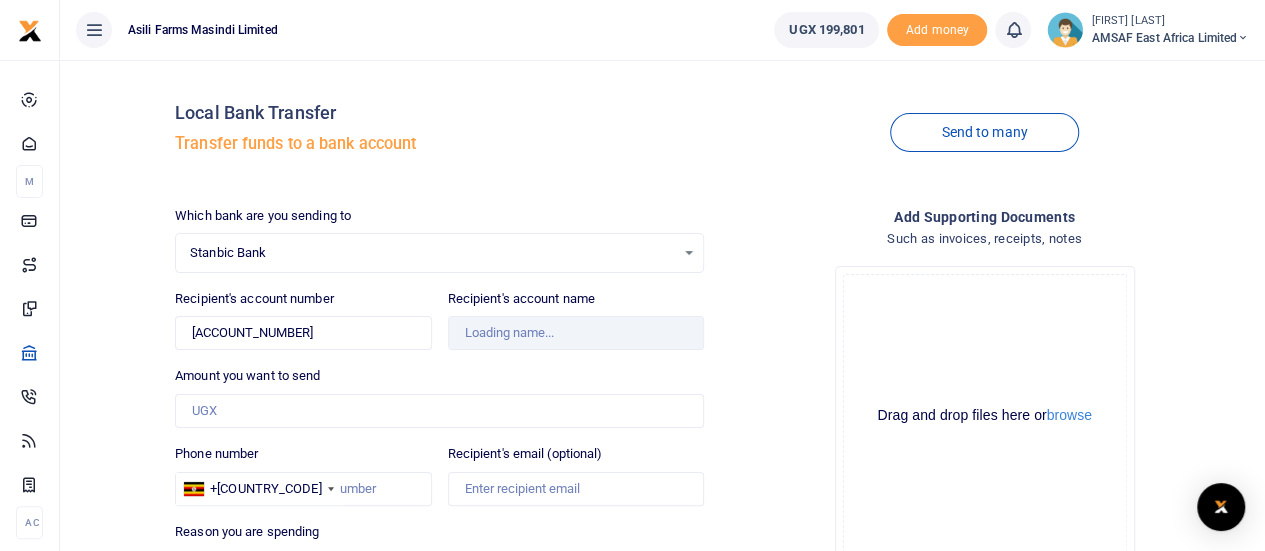 type on "Dei Industries International Limited" 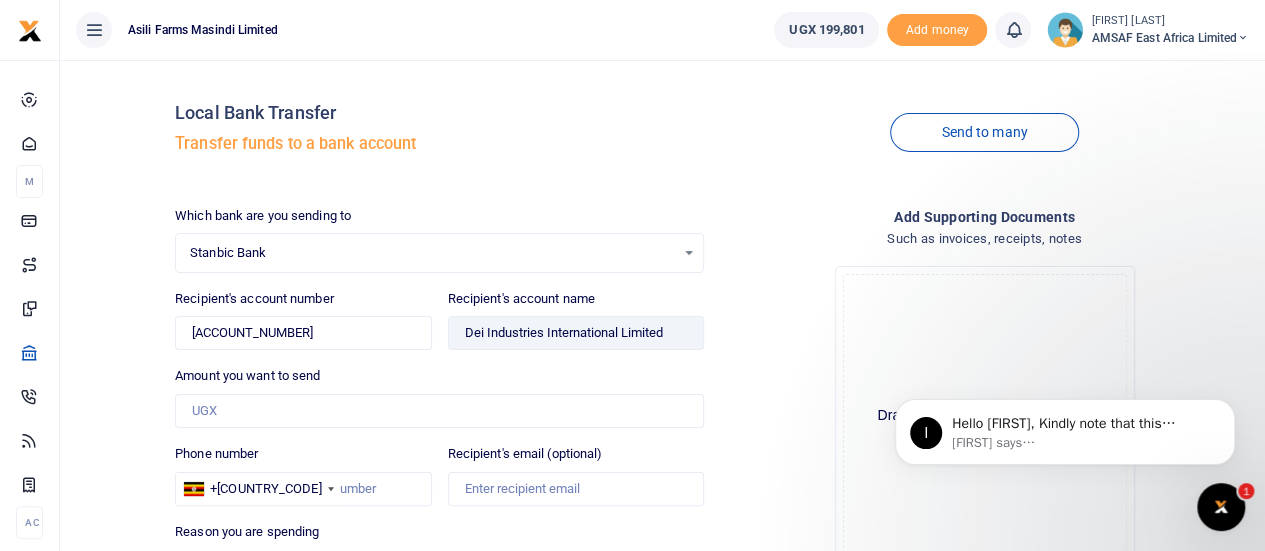 scroll, scrollTop: 0, scrollLeft: 0, axis: both 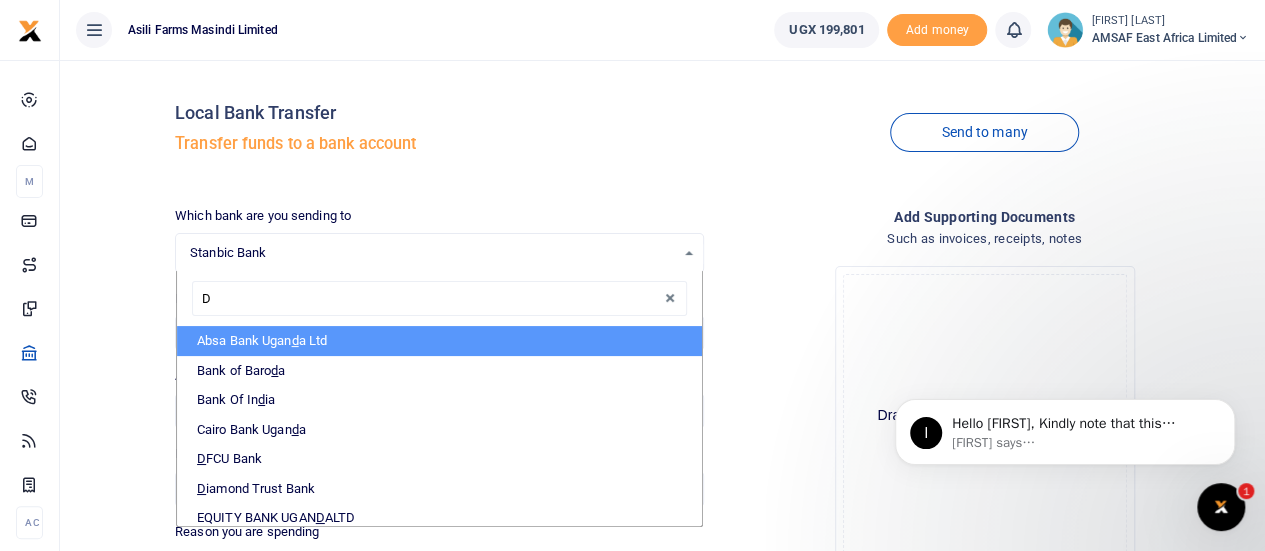 type on "DF" 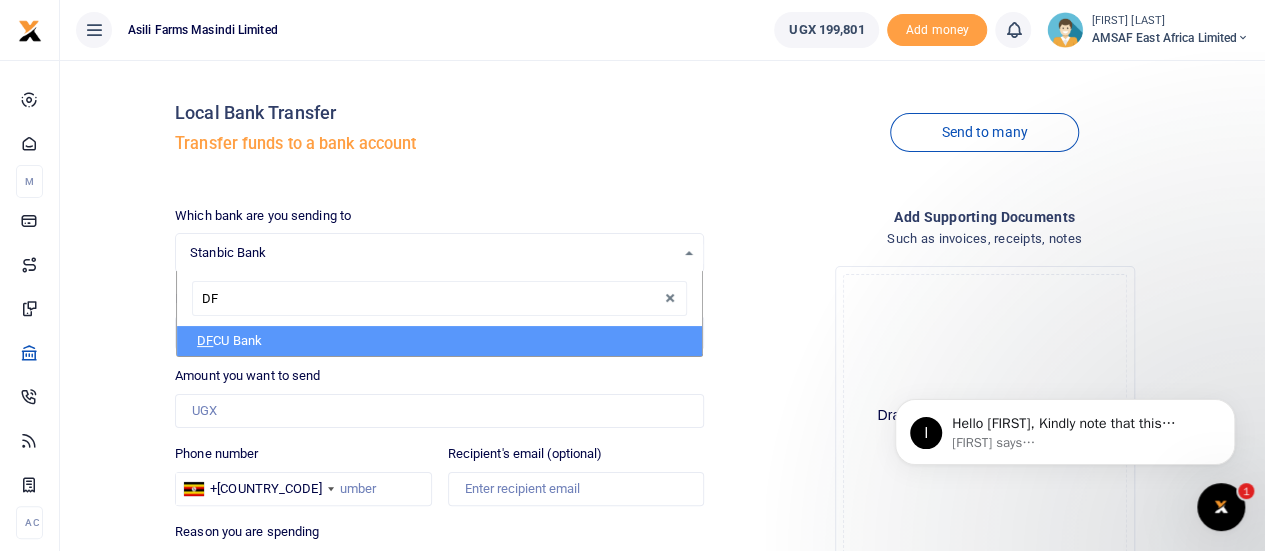 click on "DF CU Bank" at bounding box center [439, 341] 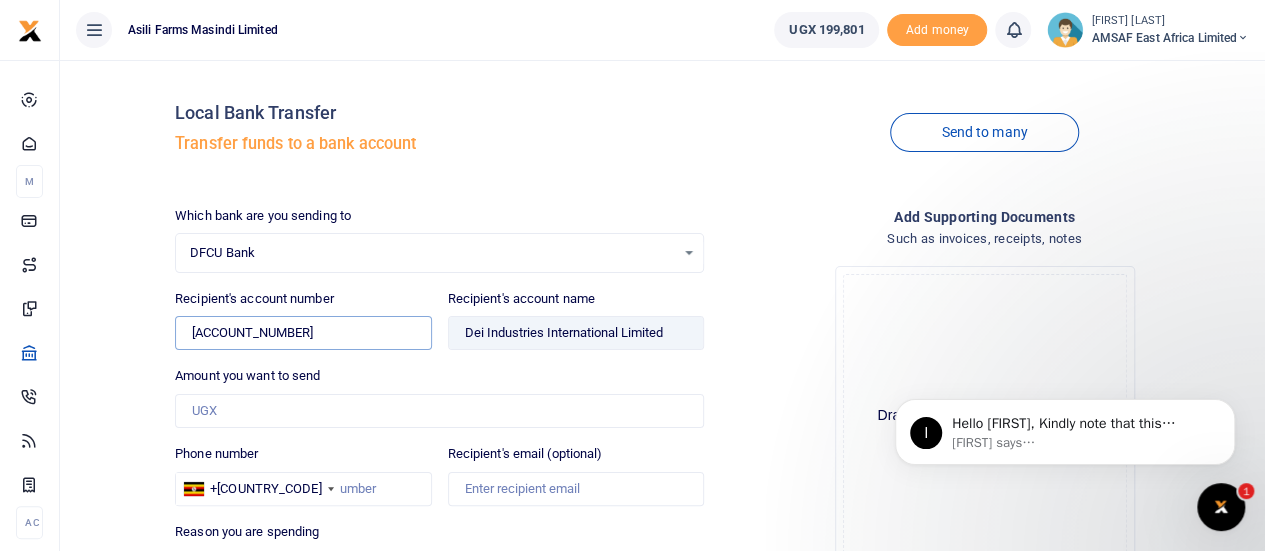 click on "9030015072139" at bounding box center [303, 333] 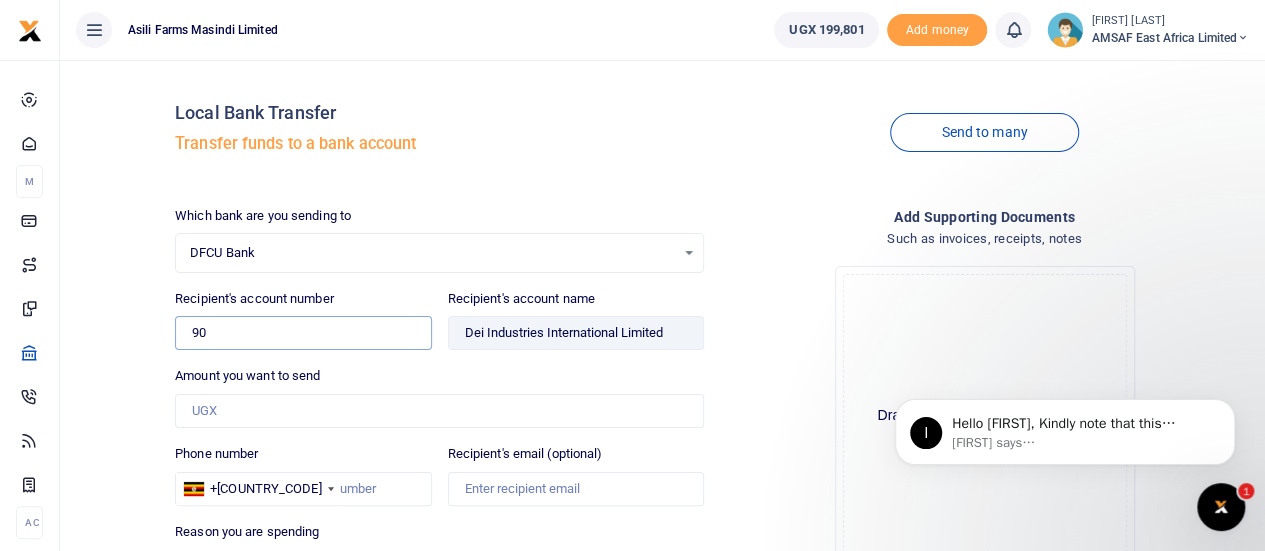 type on "9" 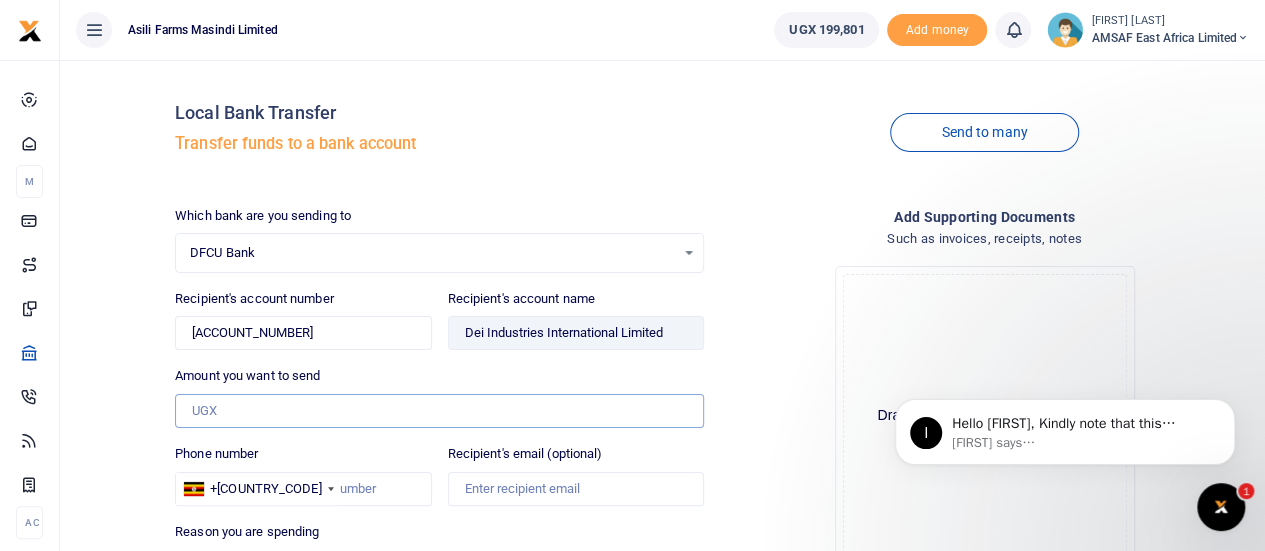 click on "Amount you want to send" at bounding box center [439, 411] 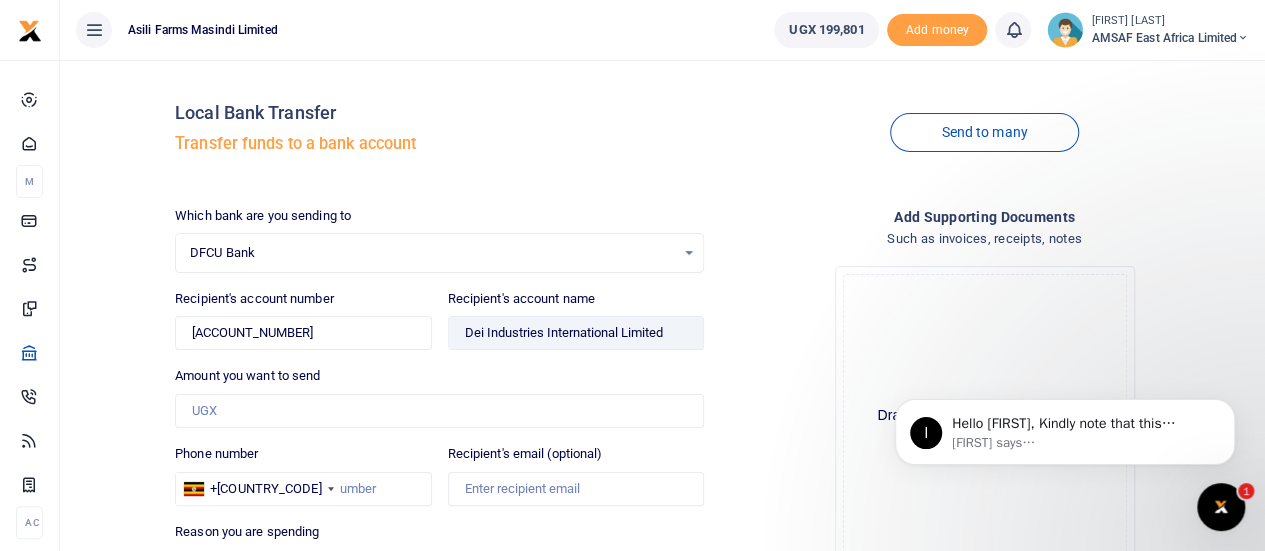 click on "Amount you want to send
Amount is required." at bounding box center (439, 397) 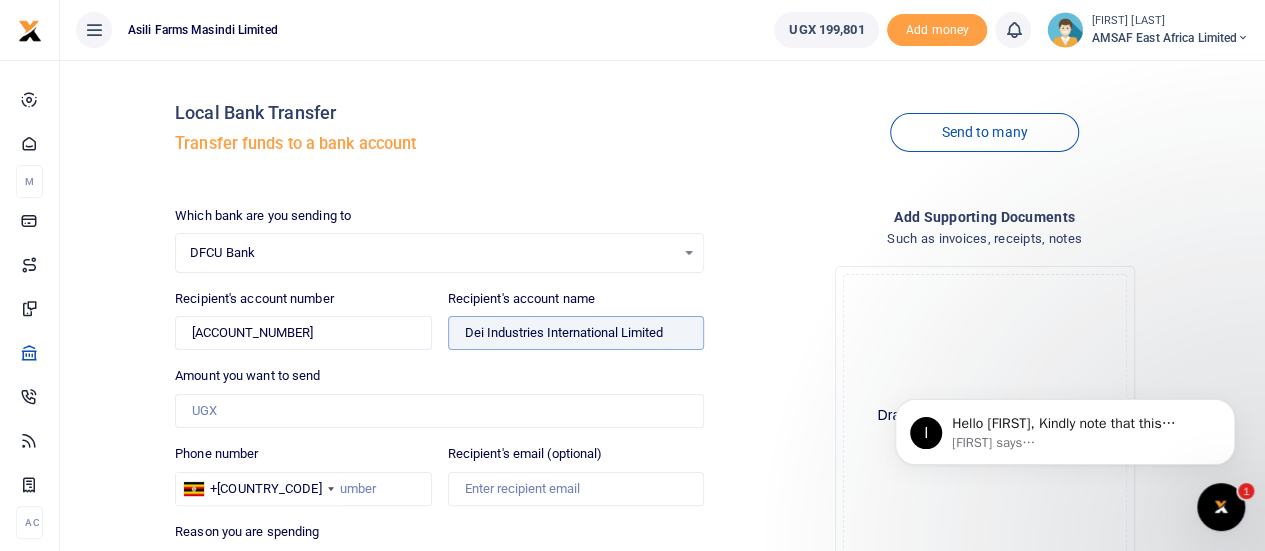 click on "Found" at bounding box center [576, 333] 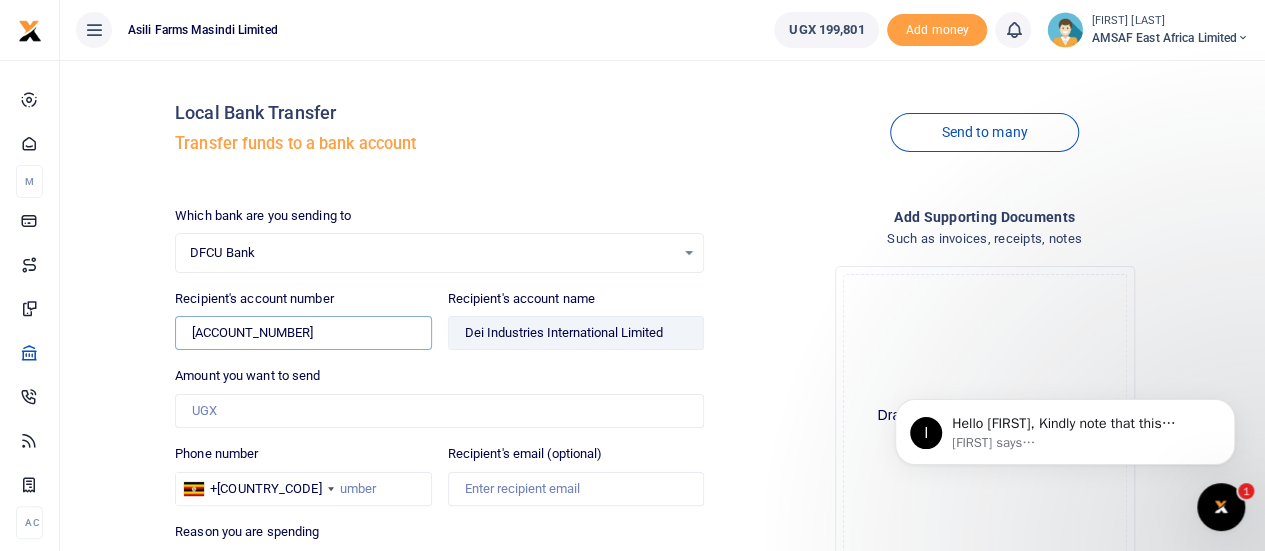 click on "[ACCOUNT_NUMBER]" at bounding box center [303, 333] 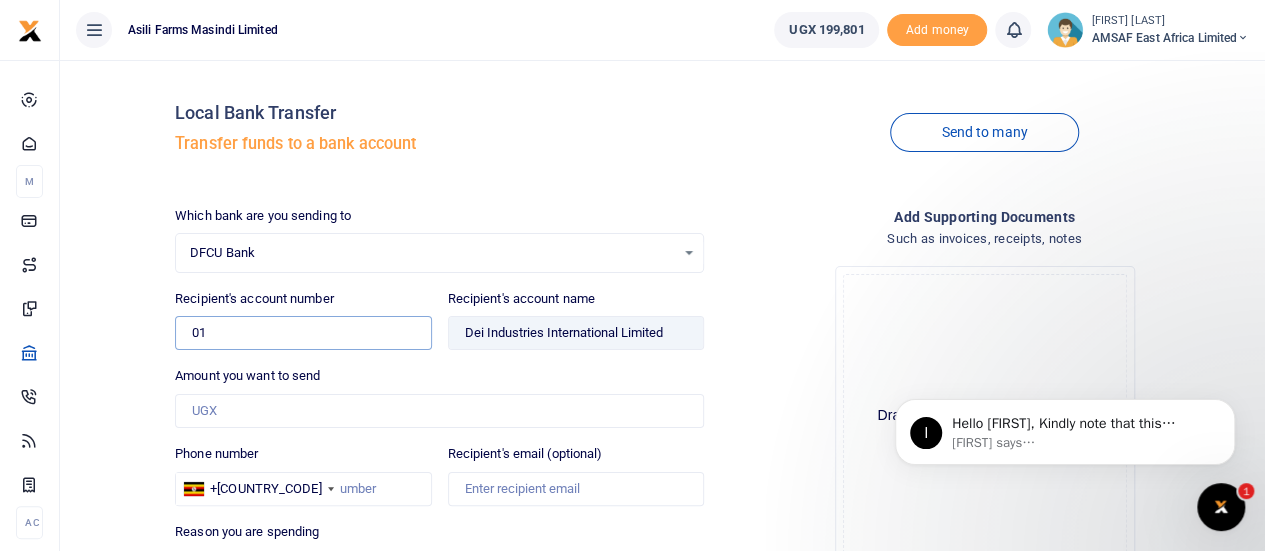 type on "0" 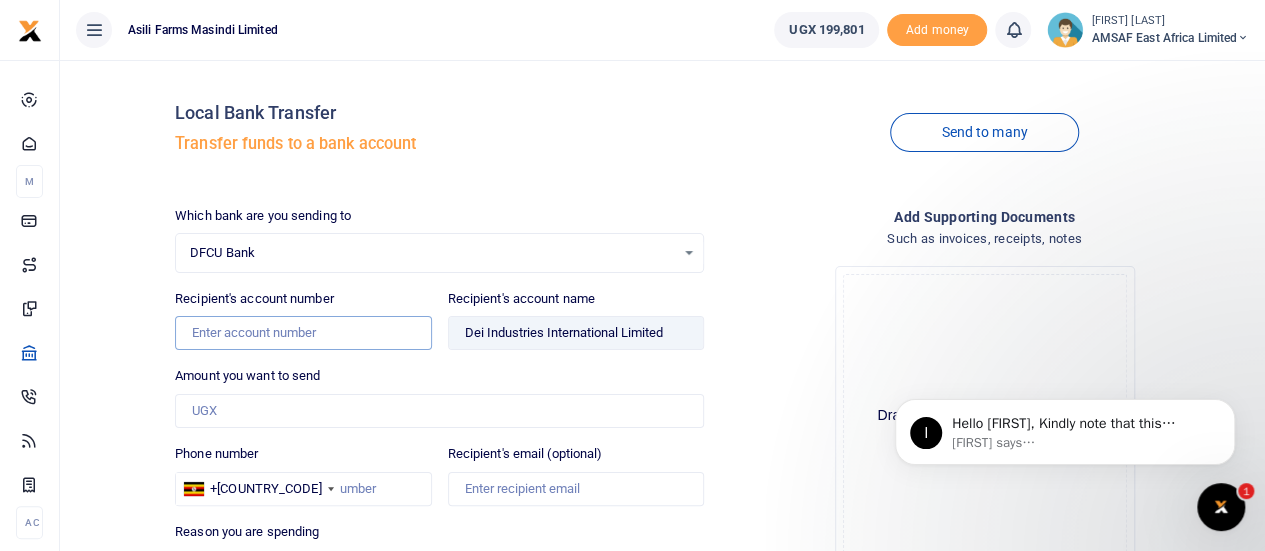 type 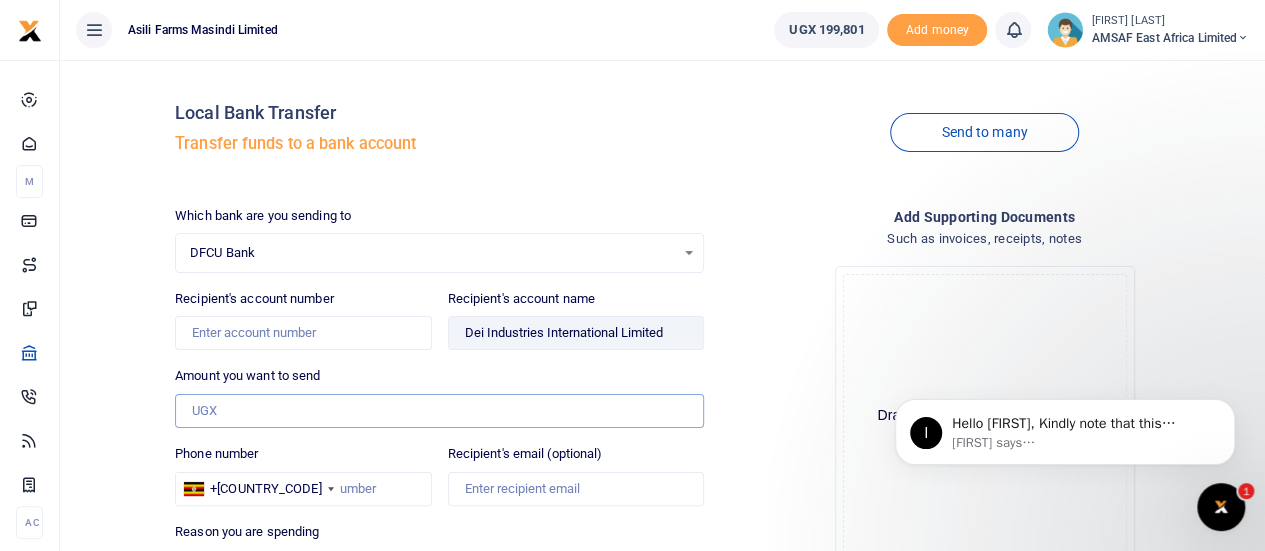 click on "Amount you want to send" at bounding box center (439, 411) 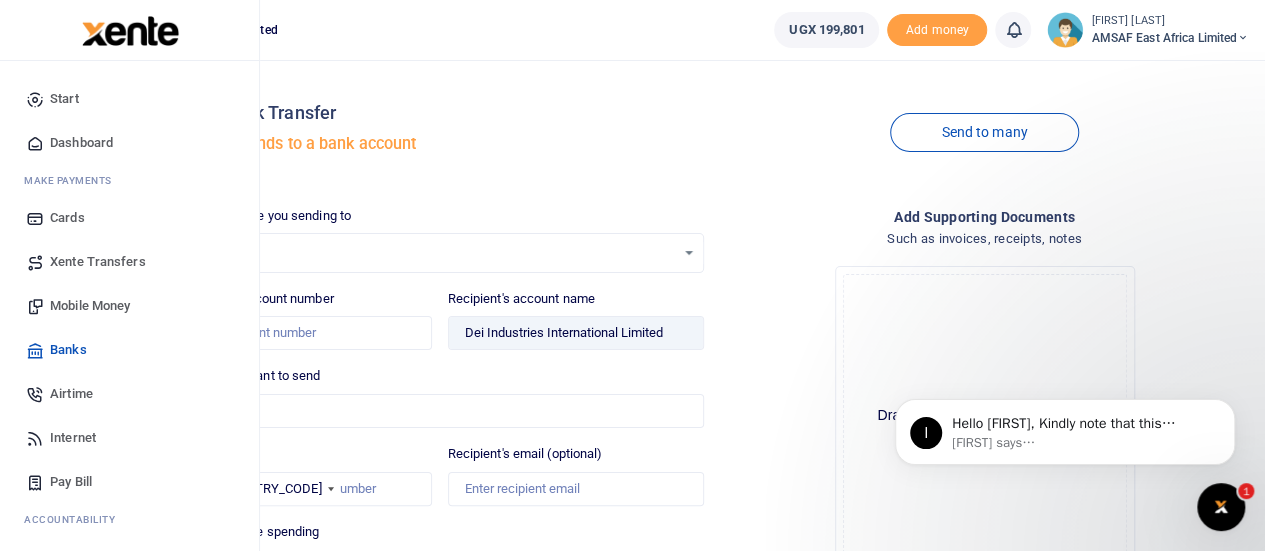 click on "Banks" at bounding box center [68, 350] 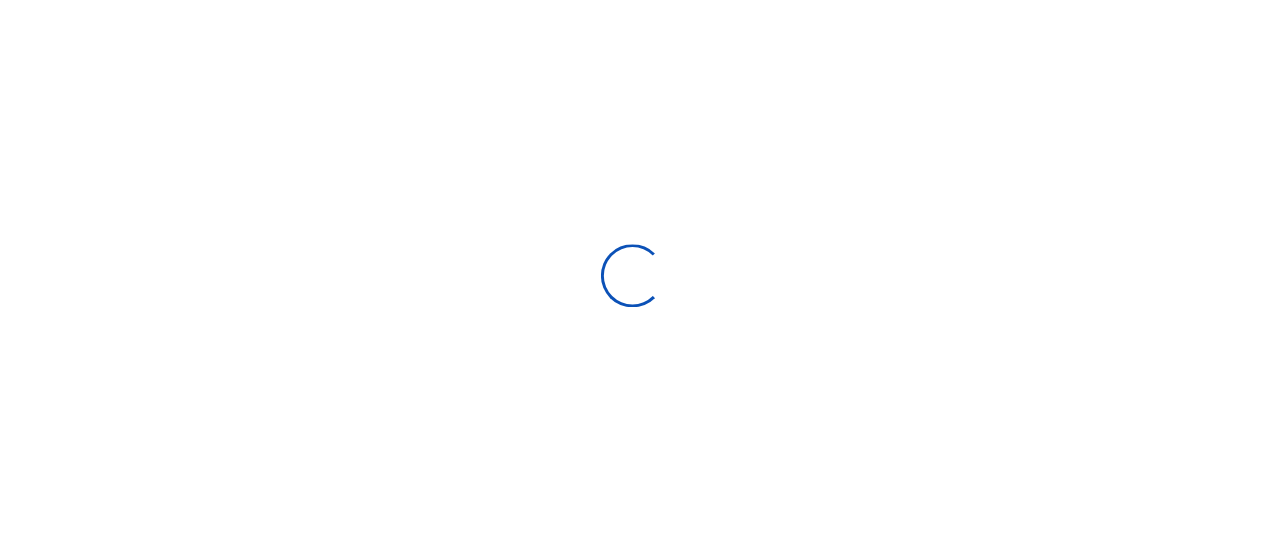 scroll, scrollTop: 0, scrollLeft: 0, axis: both 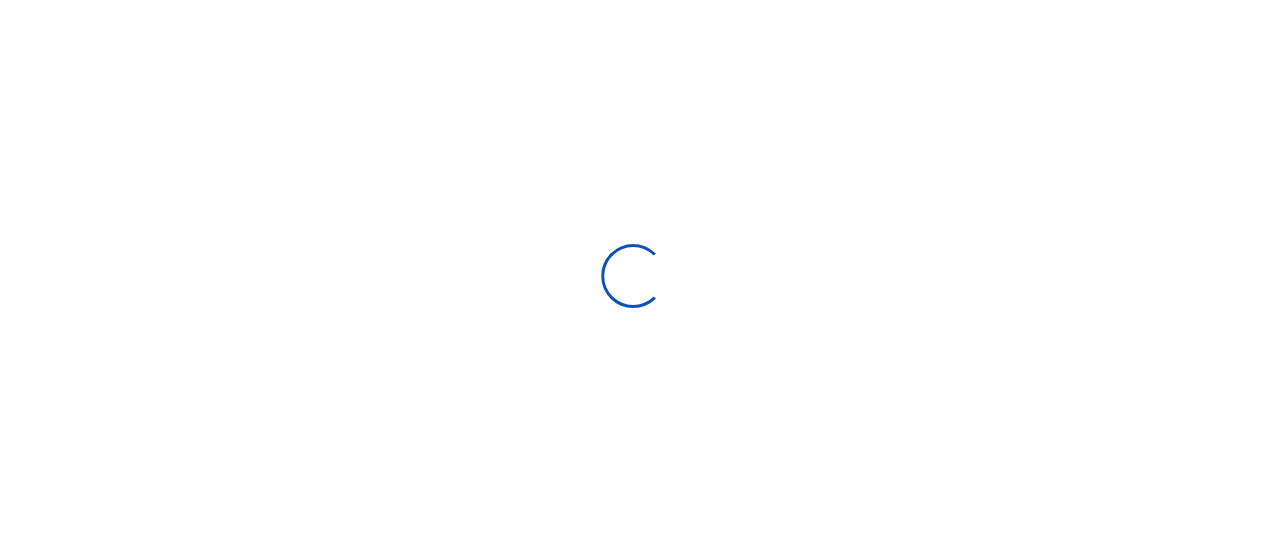 select 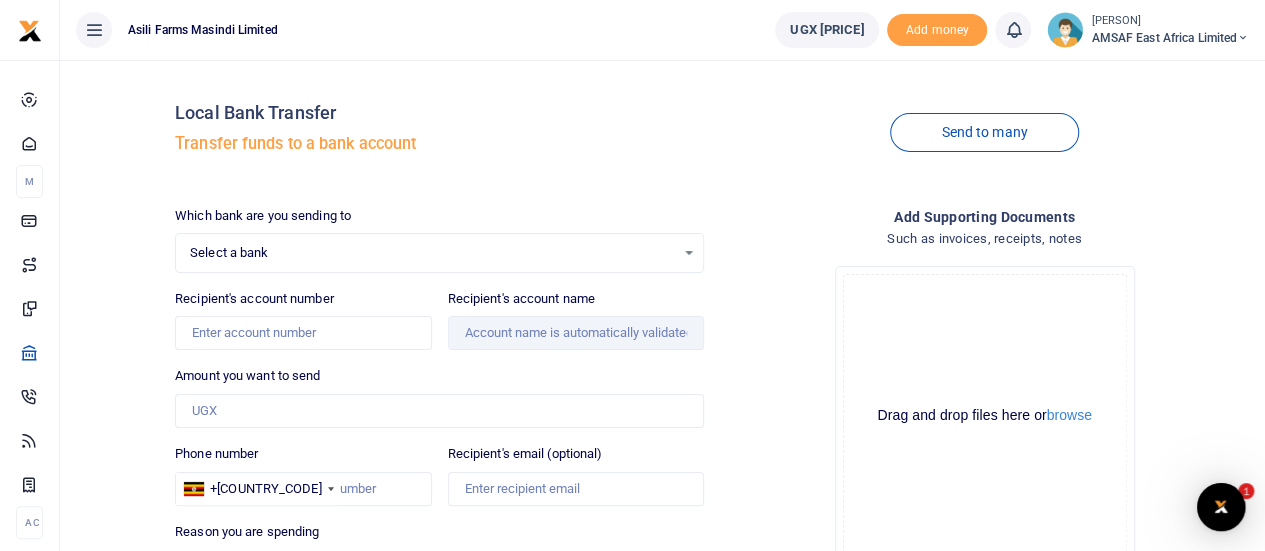 scroll, scrollTop: 0, scrollLeft: 0, axis: both 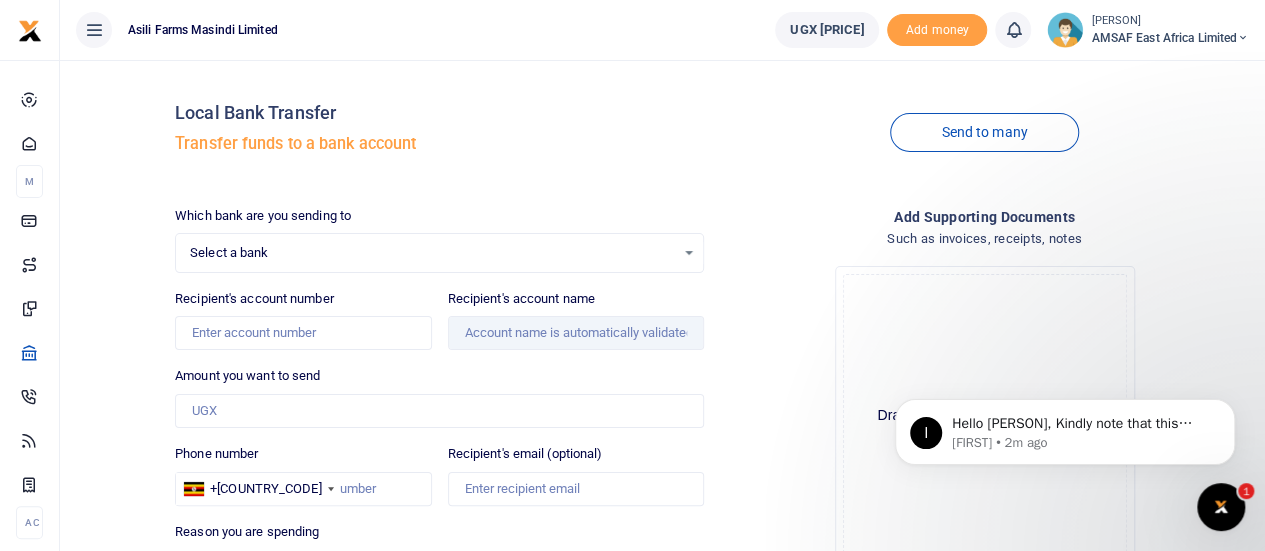 click on "Select a bank" at bounding box center [432, 253] 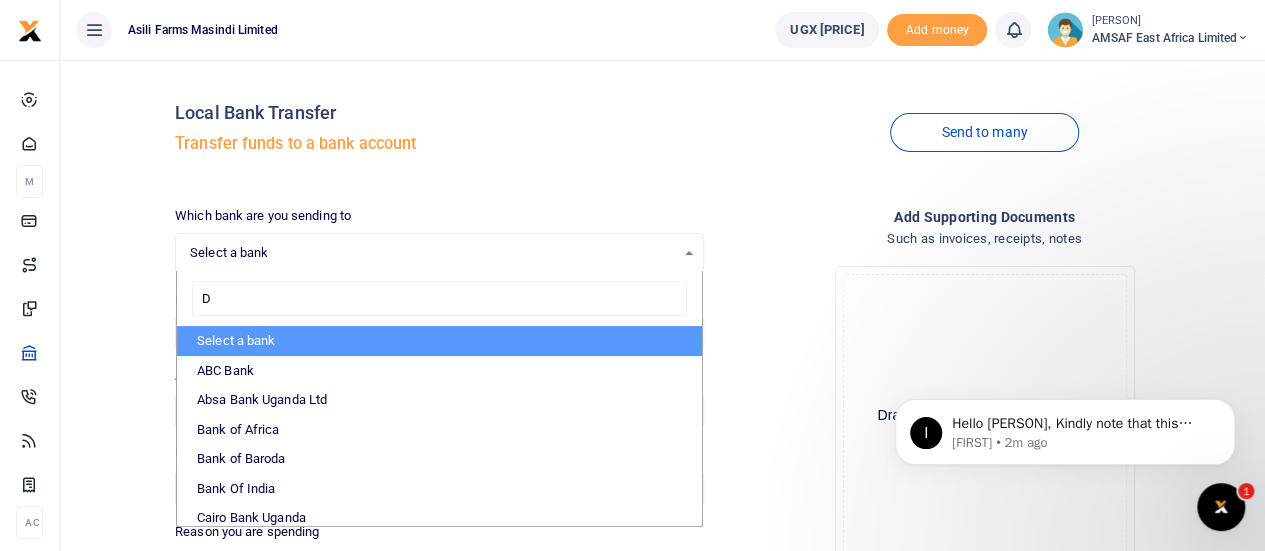 type on "DF" 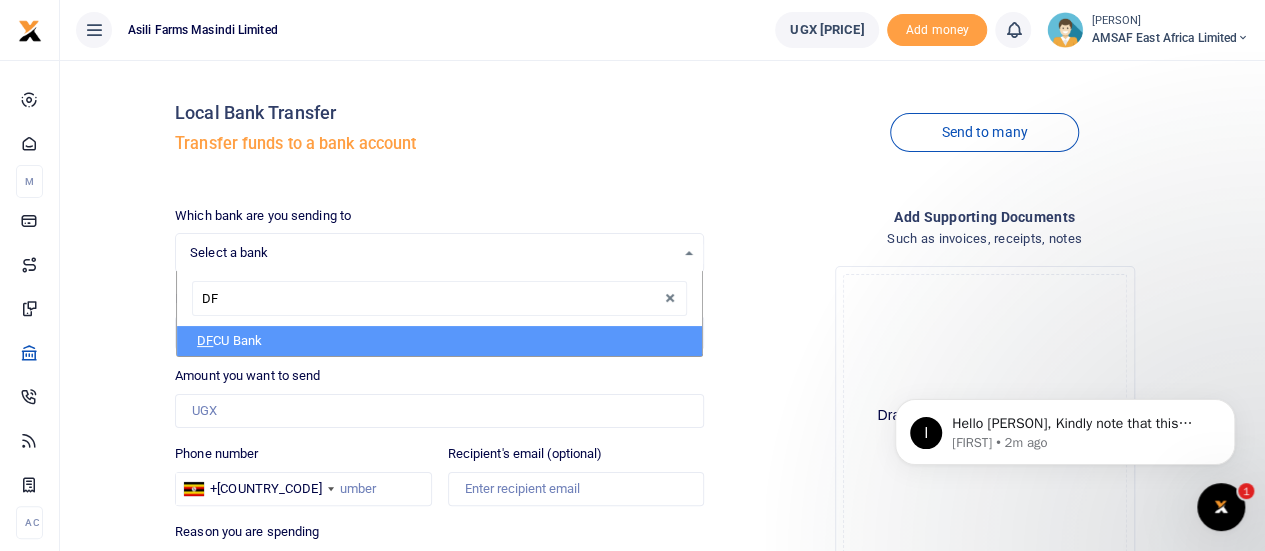 click on "DF CU Bank" at bounding box center [439, 341] 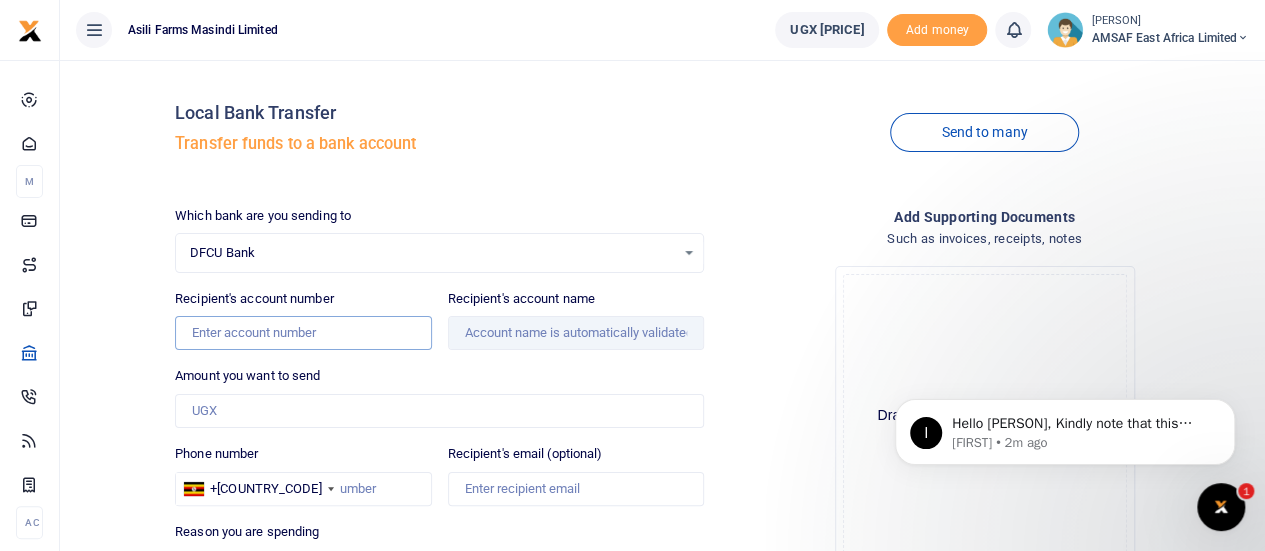 click on "Recipient's account number" at bounding box center (303, 333) 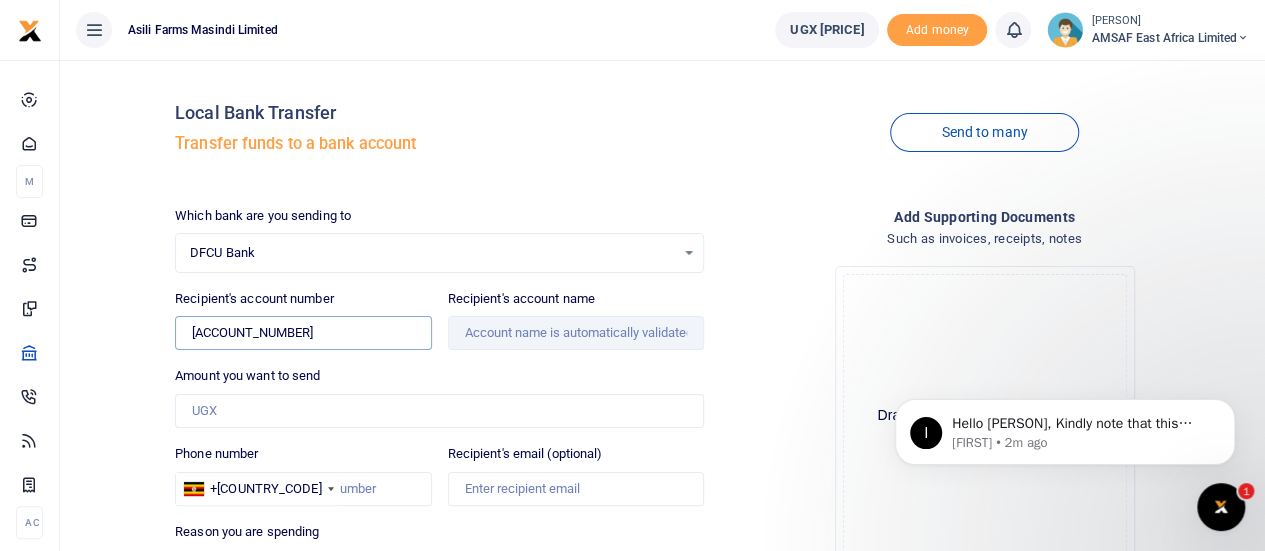 type on "[ACCOUNT_NUMBER]" 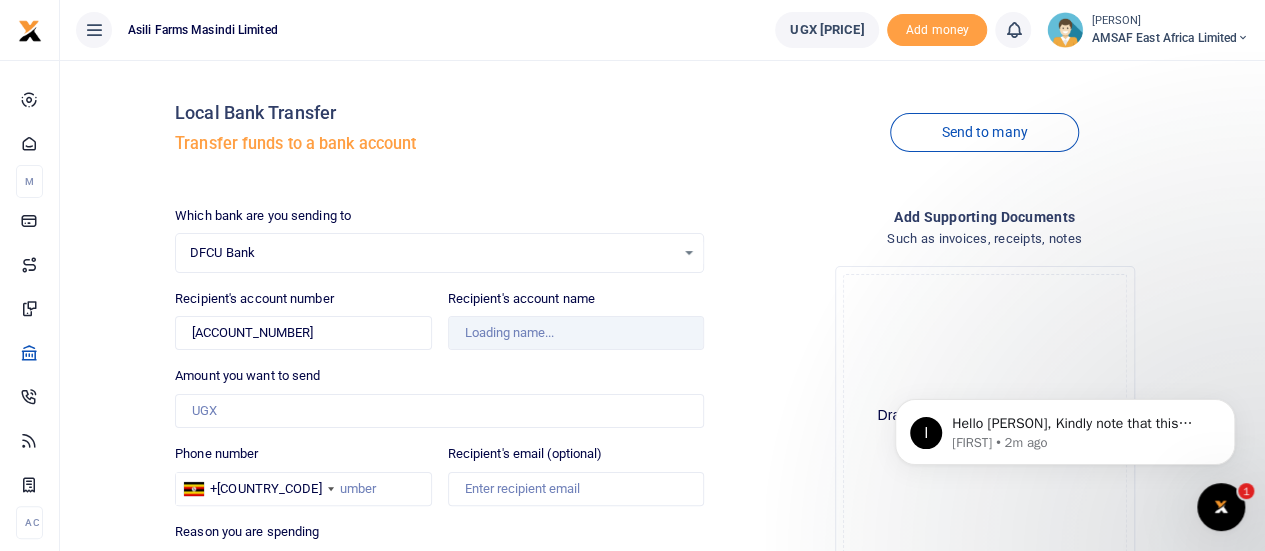 click on "Which bank are you sending to
DFCU Bank Select an option...
Select a bank
ABC Bank
Absa Bank Uganda Ltd
Bank of Africa
Bank of Baroda
Bank Of India
Cairo Bank Uganda
Centenary Bank
DFCU Bank
Diamond Trust Bank
Ecobank
EQUITY BANK UGANDALTD
EXIM Bank
Finance Trust Bank
Guaranty Trust Bank
Housing Finance Bank
I & M Bank Uganda Ltd
Kenya Commercial Bank
NCBA Bank
Opportunity Bank
Post Bank Uganda
Standard Chartered Bank
Stanbic Bank
Tropical Bank
United Bank for Africa
Uganda Development Bank
UGAFODE MFI" at bounding box center (439, 239) 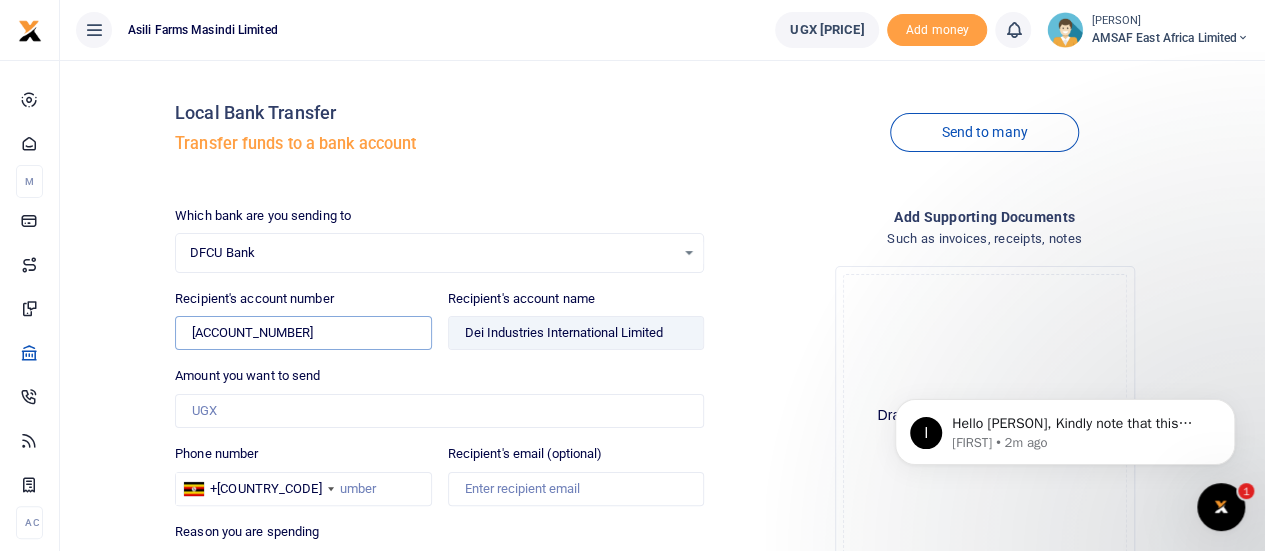click on "[ACCOUNT_NUMBER]" at bounding box center (303, 333) 